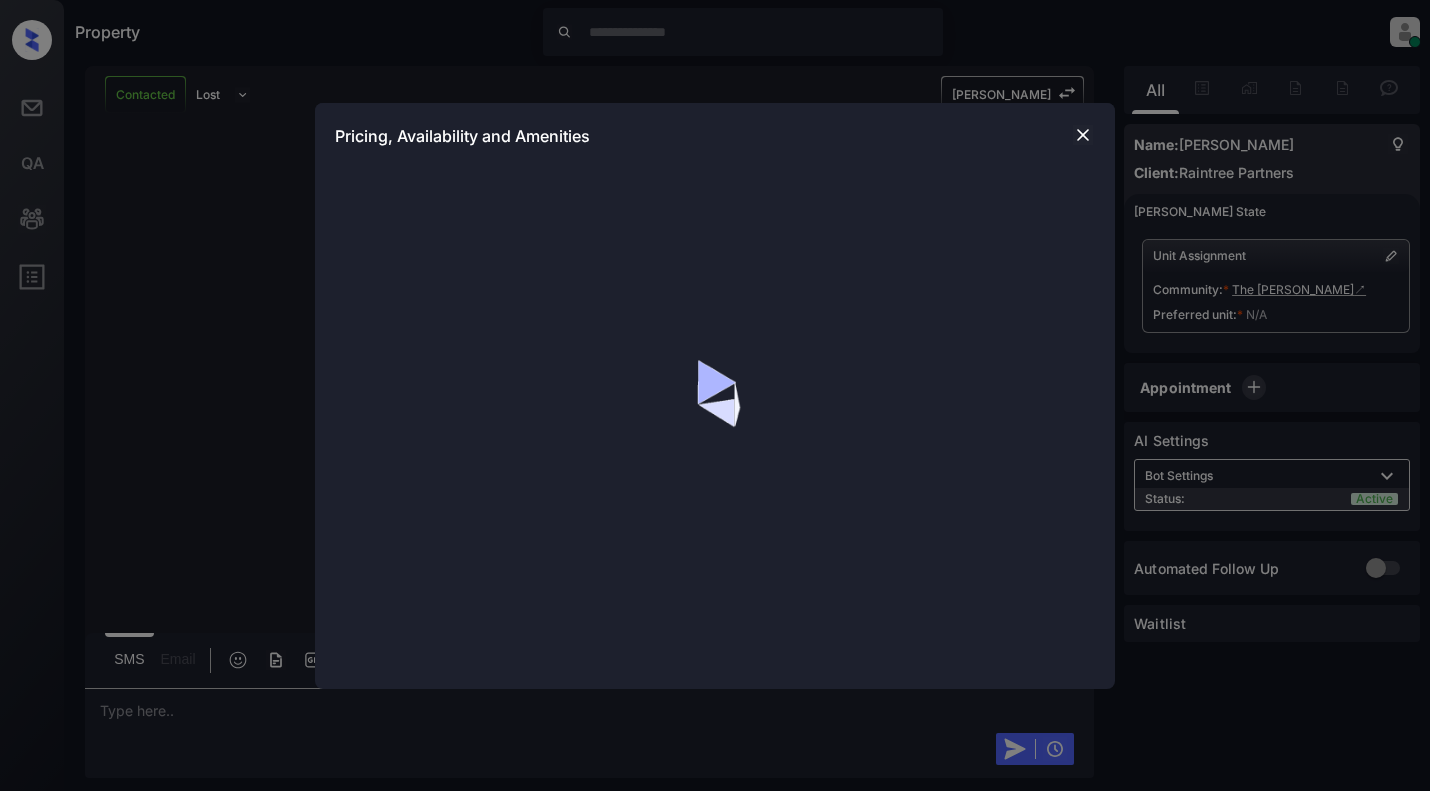 scroll, scrollTop: 0, scrollLeft: 0, axis: both 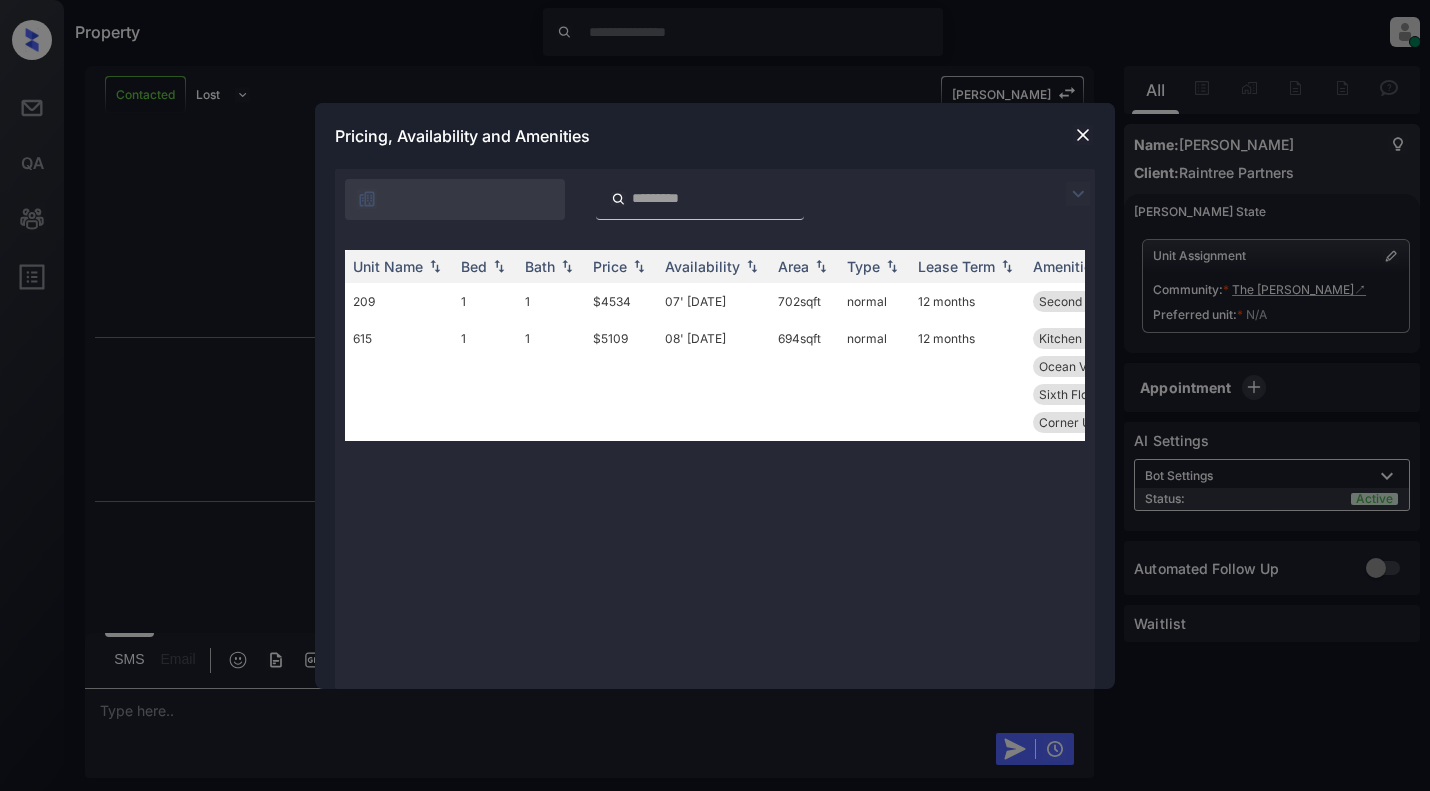 click at bounding box center (1083, 135) 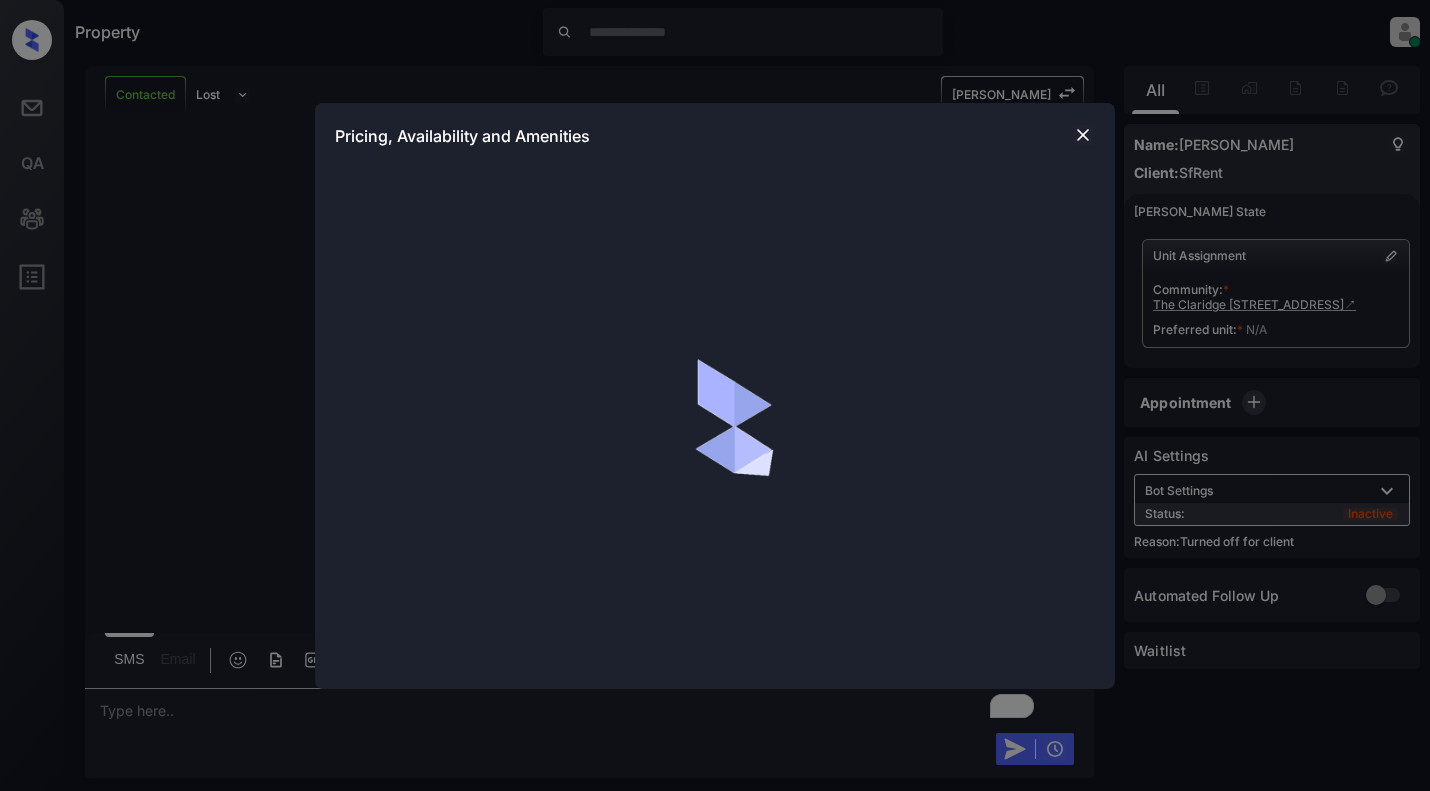 scroll, scrollTop: 0, scrollLeft: 0, axis: both 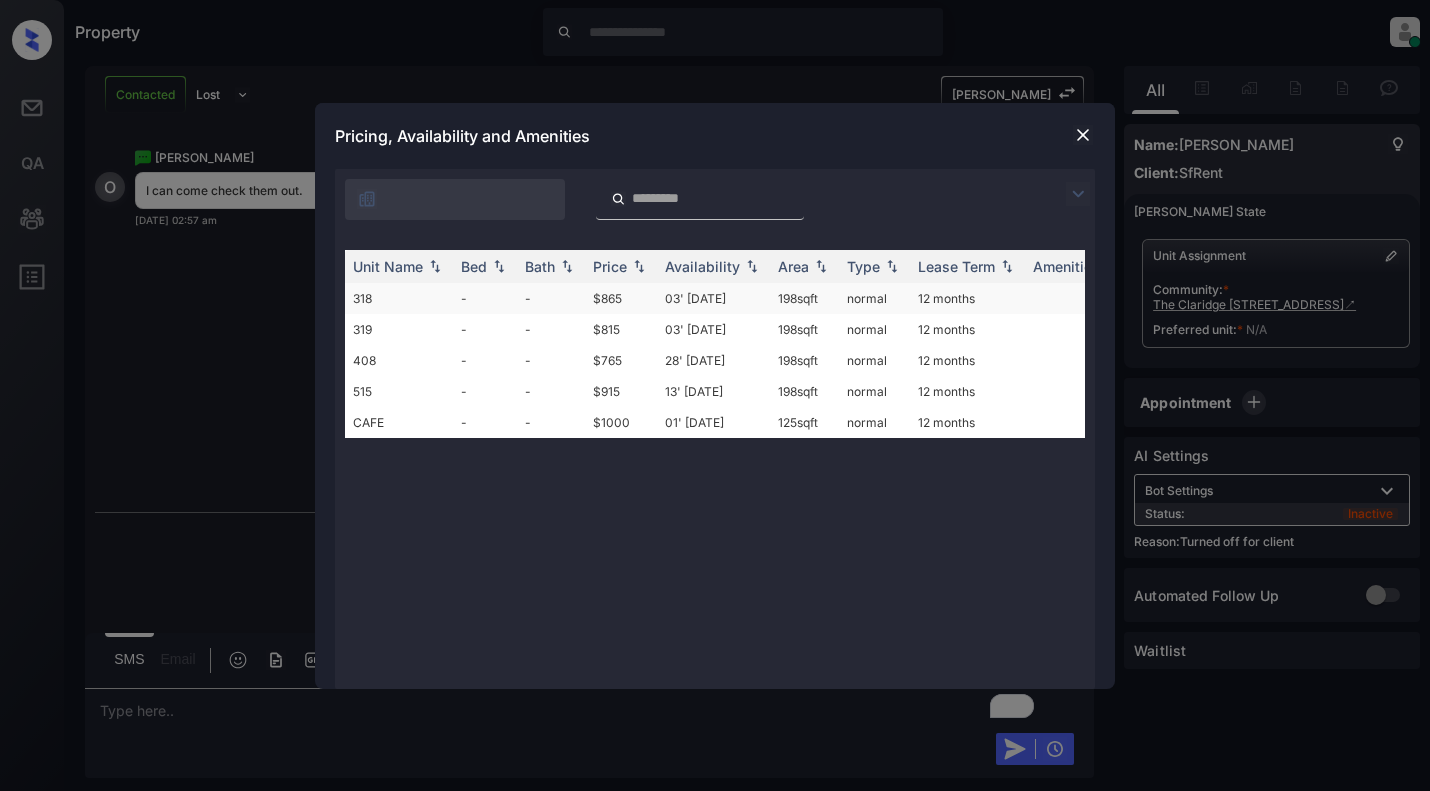 click on "-" at bounding box center (551, 298) 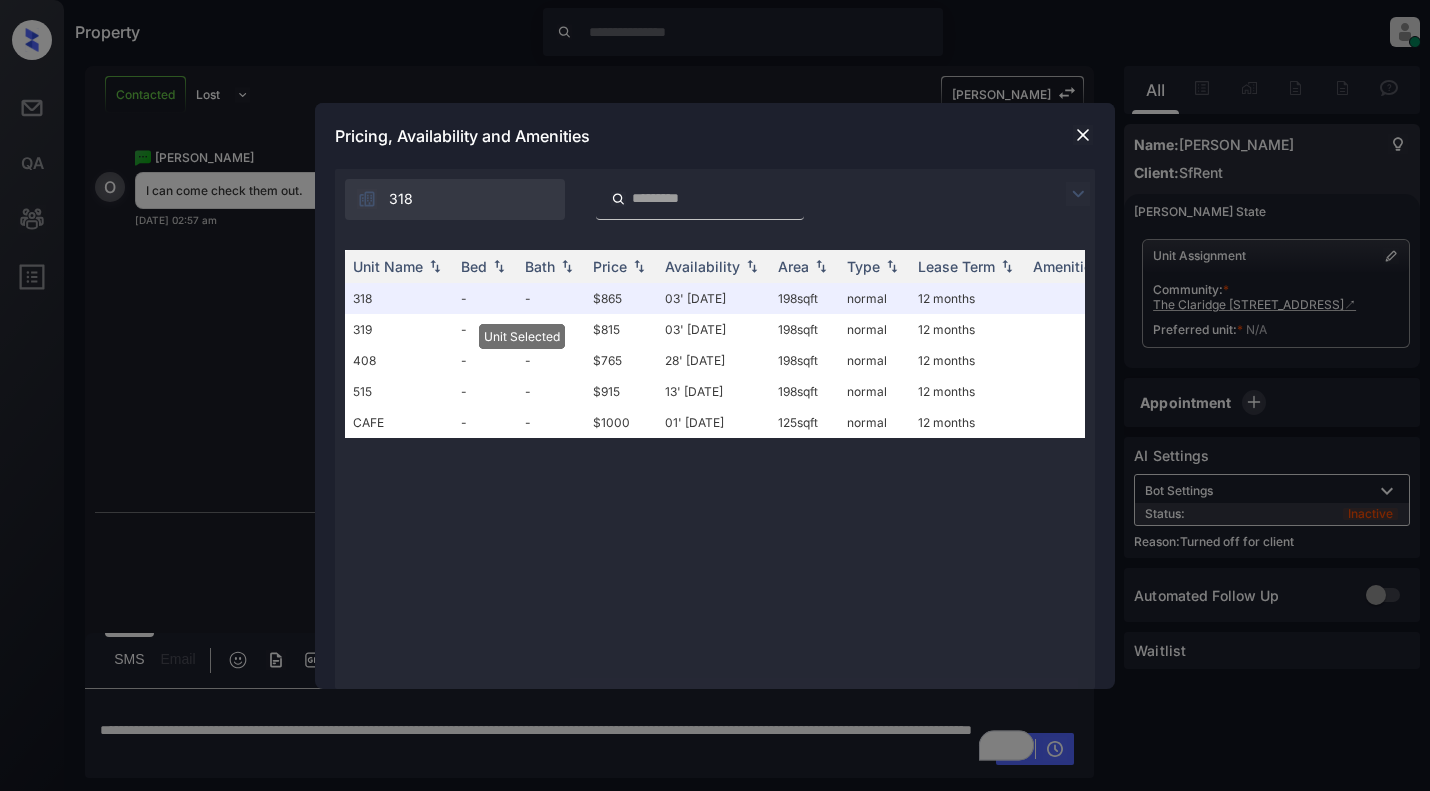 click at bounding box center (1083, 135) 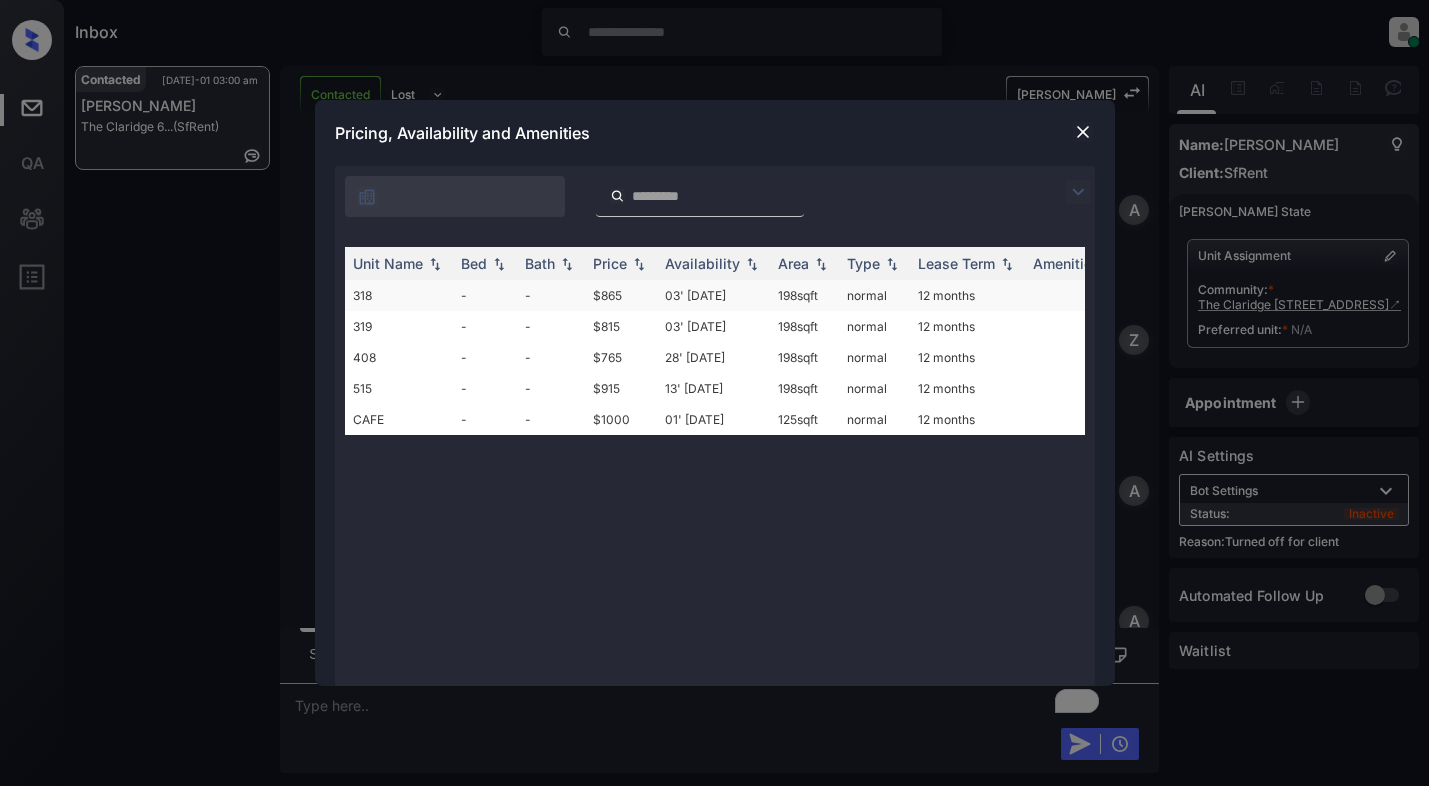 scroll, scrollTop: 0, scrollLeft: 0, axis: both 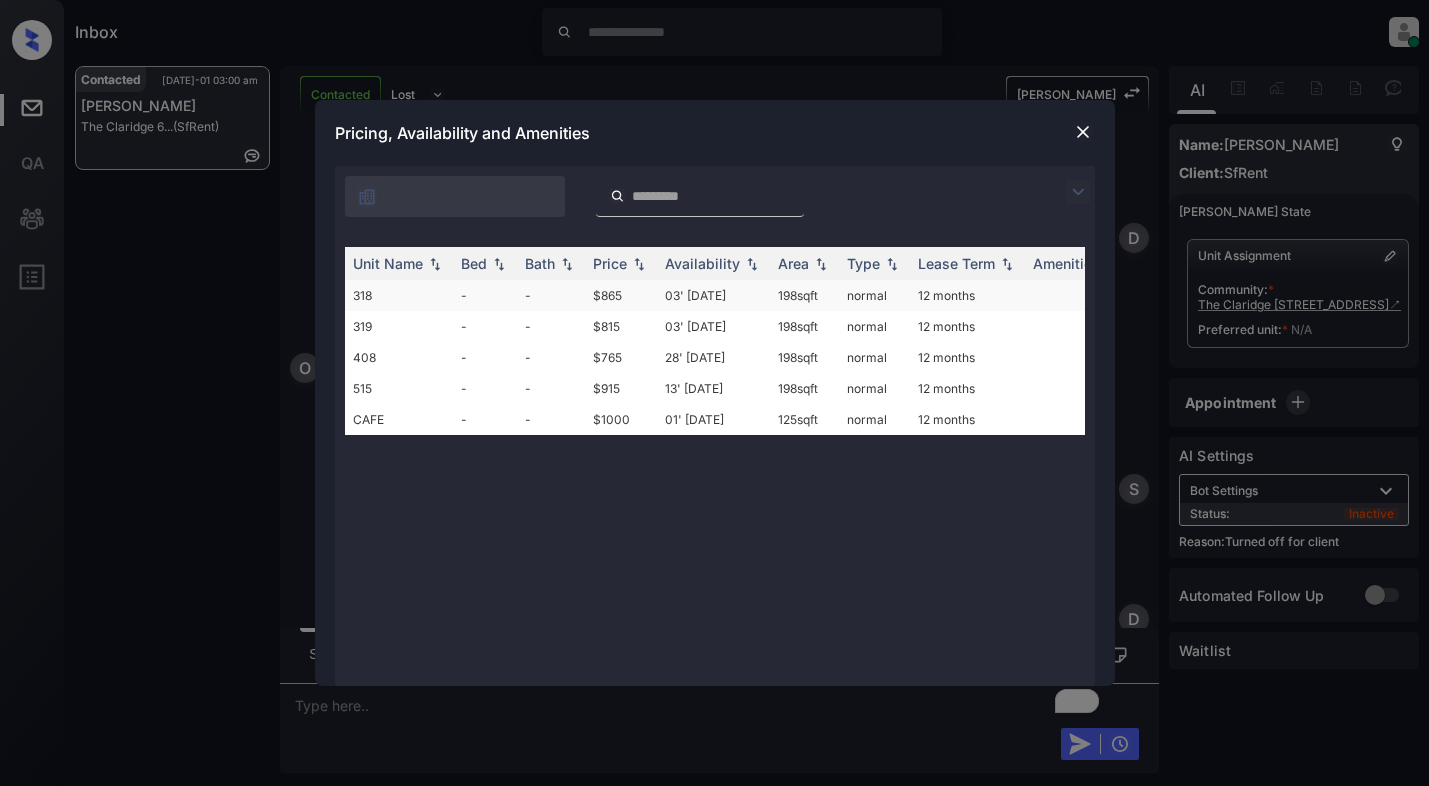 click on "03' Jan 19" at bounding box center [713, 295] 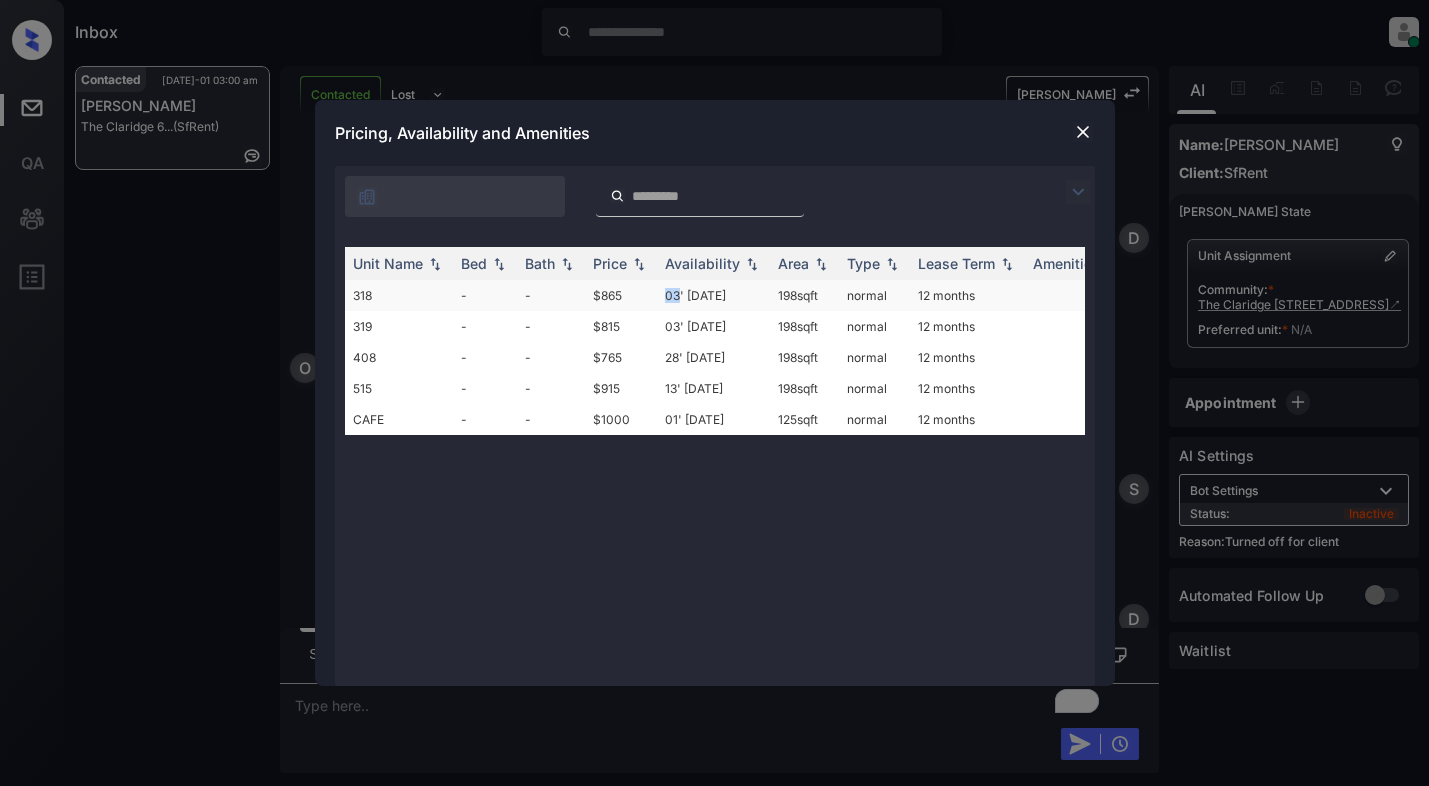 click on "03' Jan 19" at bounding box center [713, 295] 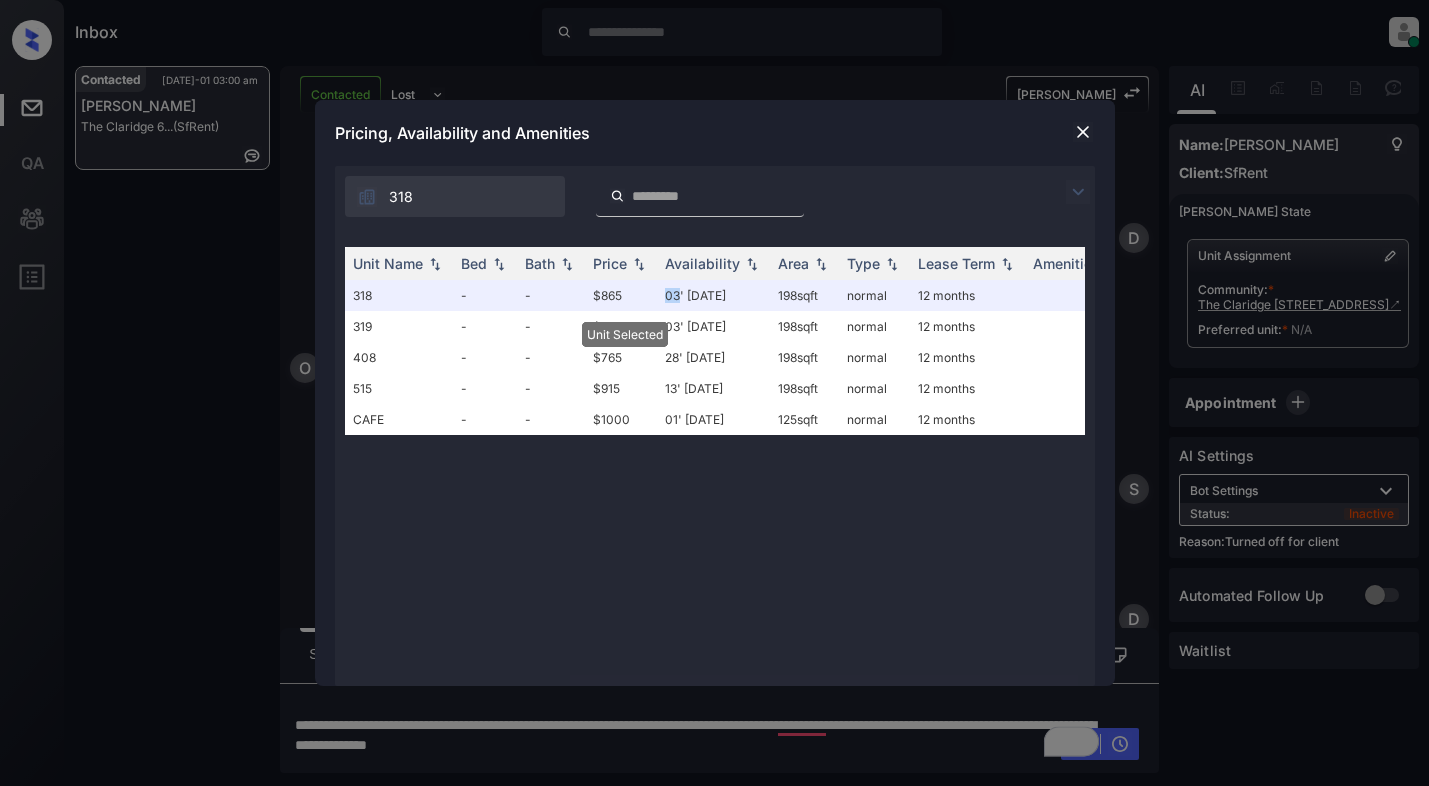 click at bounding box center (1083, 132) 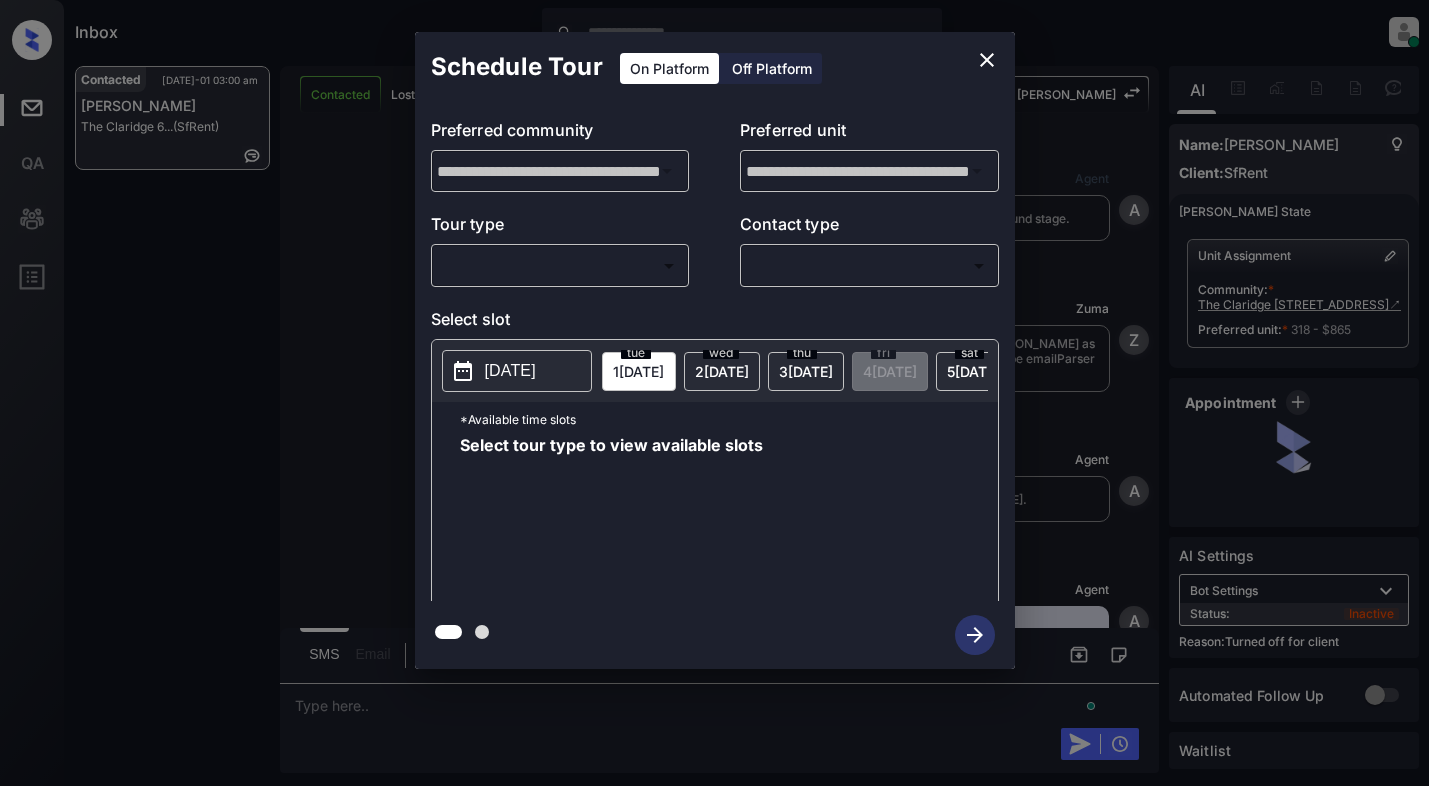 scroll, scrollTop: 0, scrollLeft: 0, axis: both 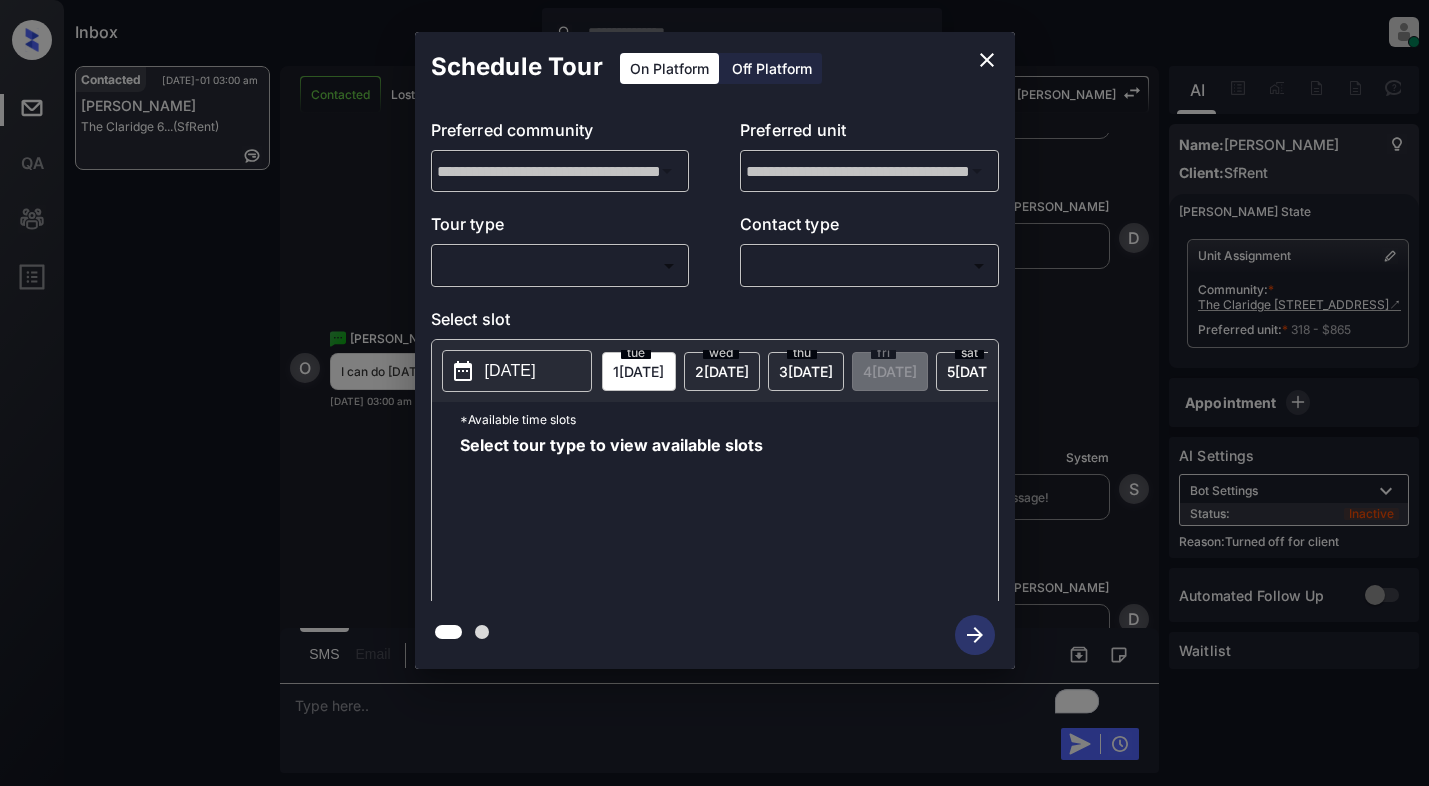 click on "Off Platform" at bounding box center [772, 68] 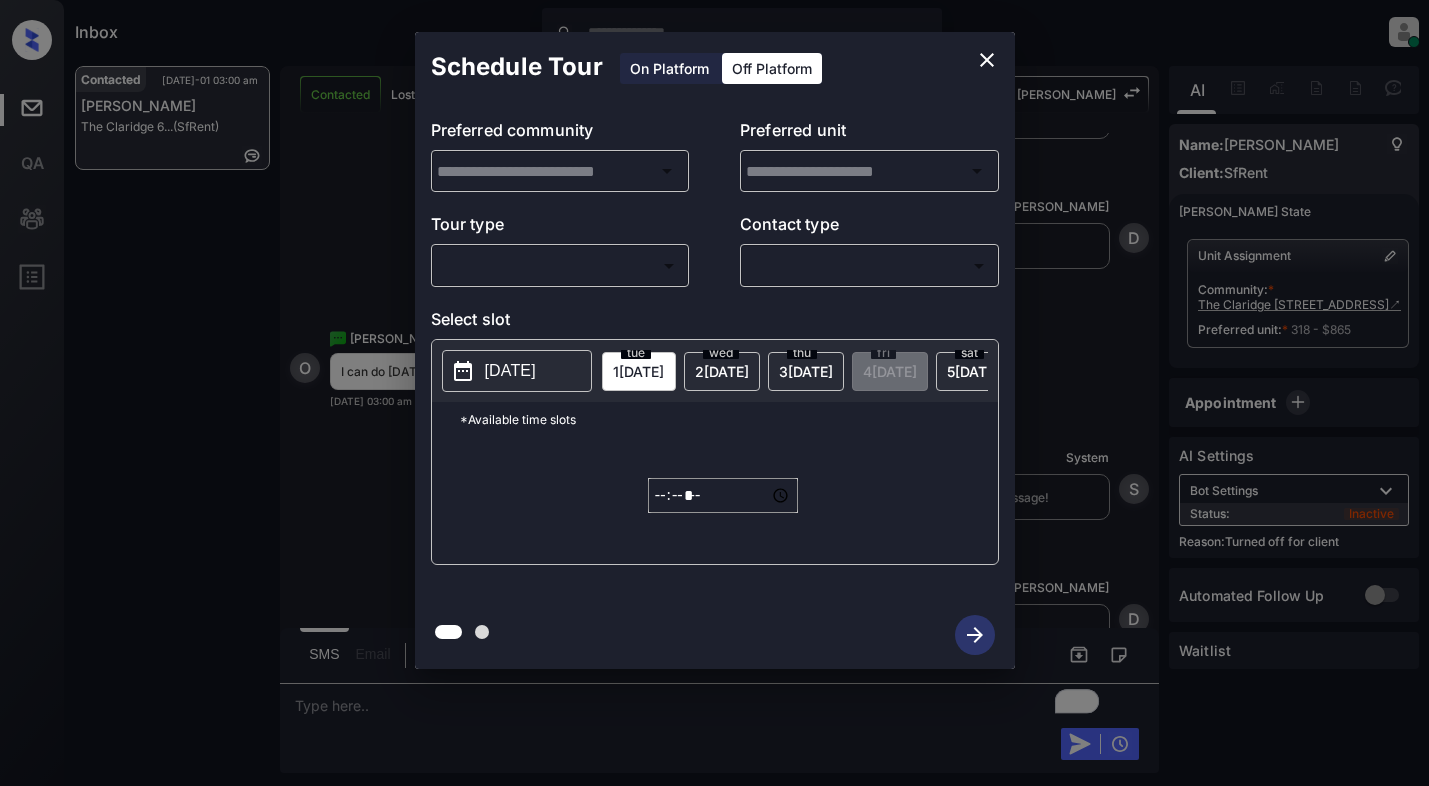 type on "**********" 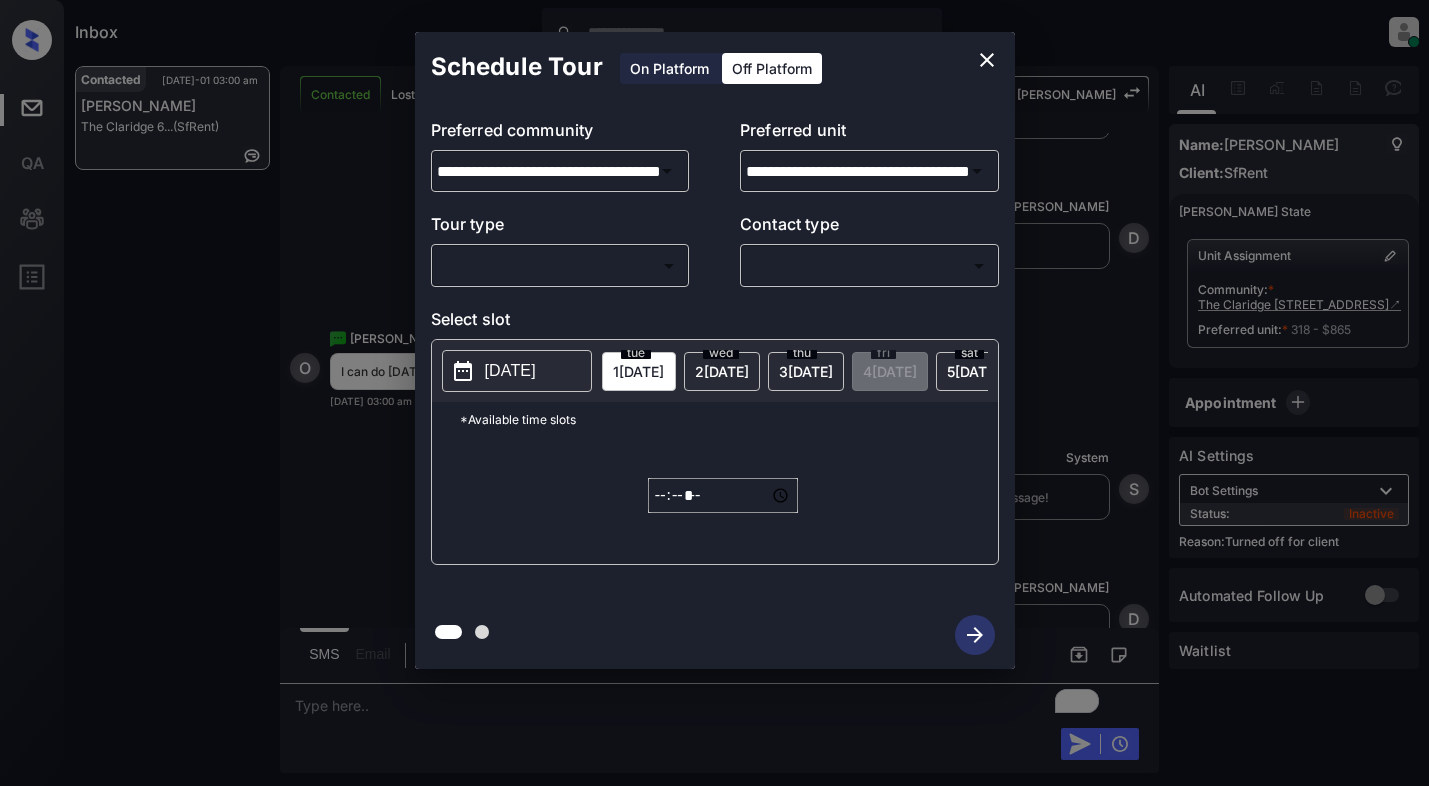 click on "Inbox Dominic Ceralde Online Set yourself   offline Set yourself   on break Profile Switch to  light  mode Sign out Contacted Jul-01 03:00 am   Oleiny Johnson The Claridge 6...  (SfRent) Contacted Lost Lead Sentiment: Angry Upon sliding the acknowledgement:  Lead will move to lost stage. * ​ SMS and call option will be set to opt out. AFM will be turned off for the lead. Kelsey New Message Agent Lead created via emailParser in Inbound stage. Jul 01, 2025 02:48 am A New Message Zuma Lead transfer skipped to agent: Kelsey as pms leadId does not exists for leadType emailParser with stage Inbound Jul 01, 2025 02:48 am Z New Message Agent AFM Request sent to Kelsey. Jul 01, 2025 02:48 am A New Message Agent Notes Note: Structured Note:
Move In Date: 2025-07-01
ILS Note:
I'm interested in your property. Do you have studios available at the 1250 rate? Jul 01, 2025 02:48 am A New Message Kelsey Lead Details Updated
Bath Room: 1
Jul 01, 2025 02:49 am K New Message Kelsey Jul 01, 2025 02:49 am   K New Message K" at bounding box center (714, 393) 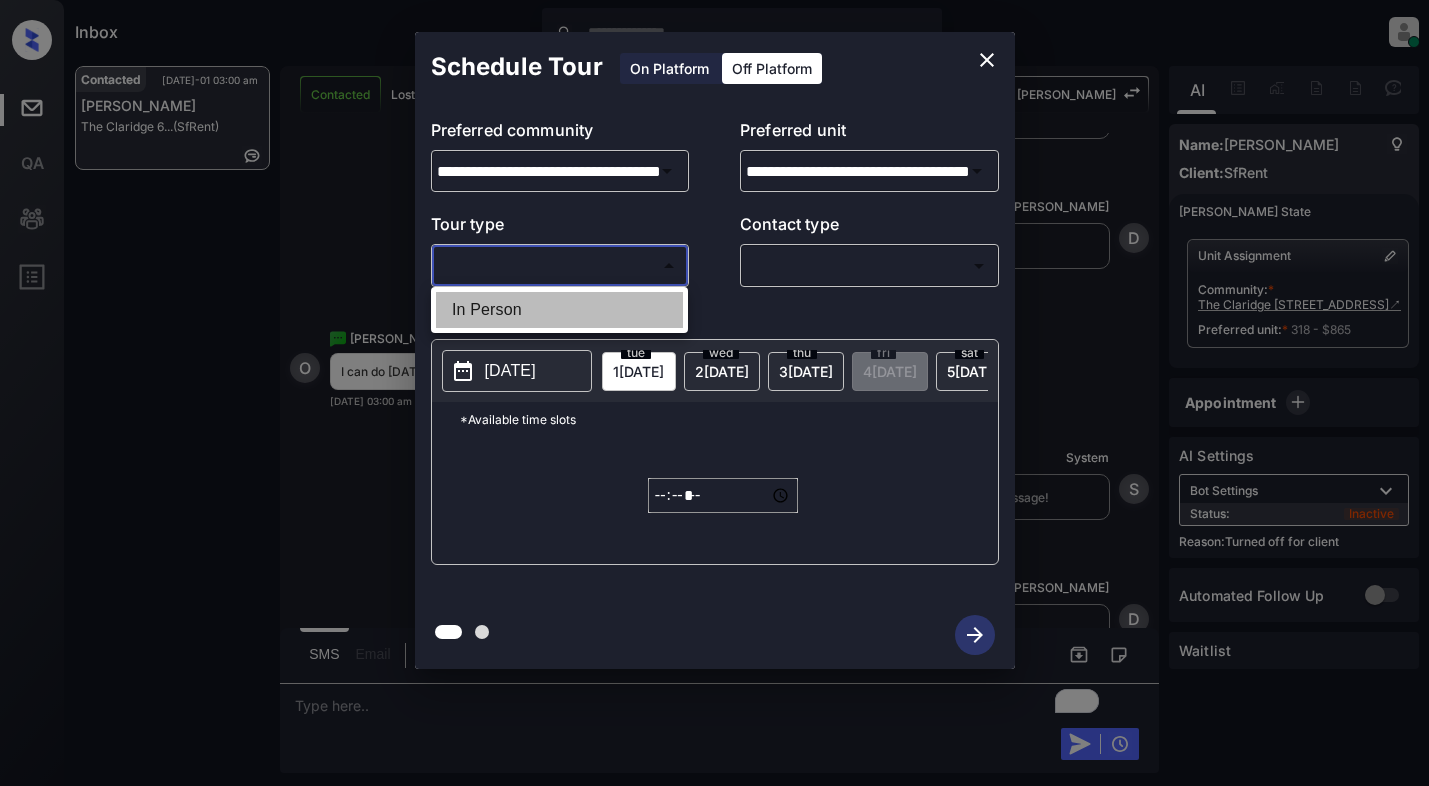 click on "In Person" at bounding box center [559, 310] 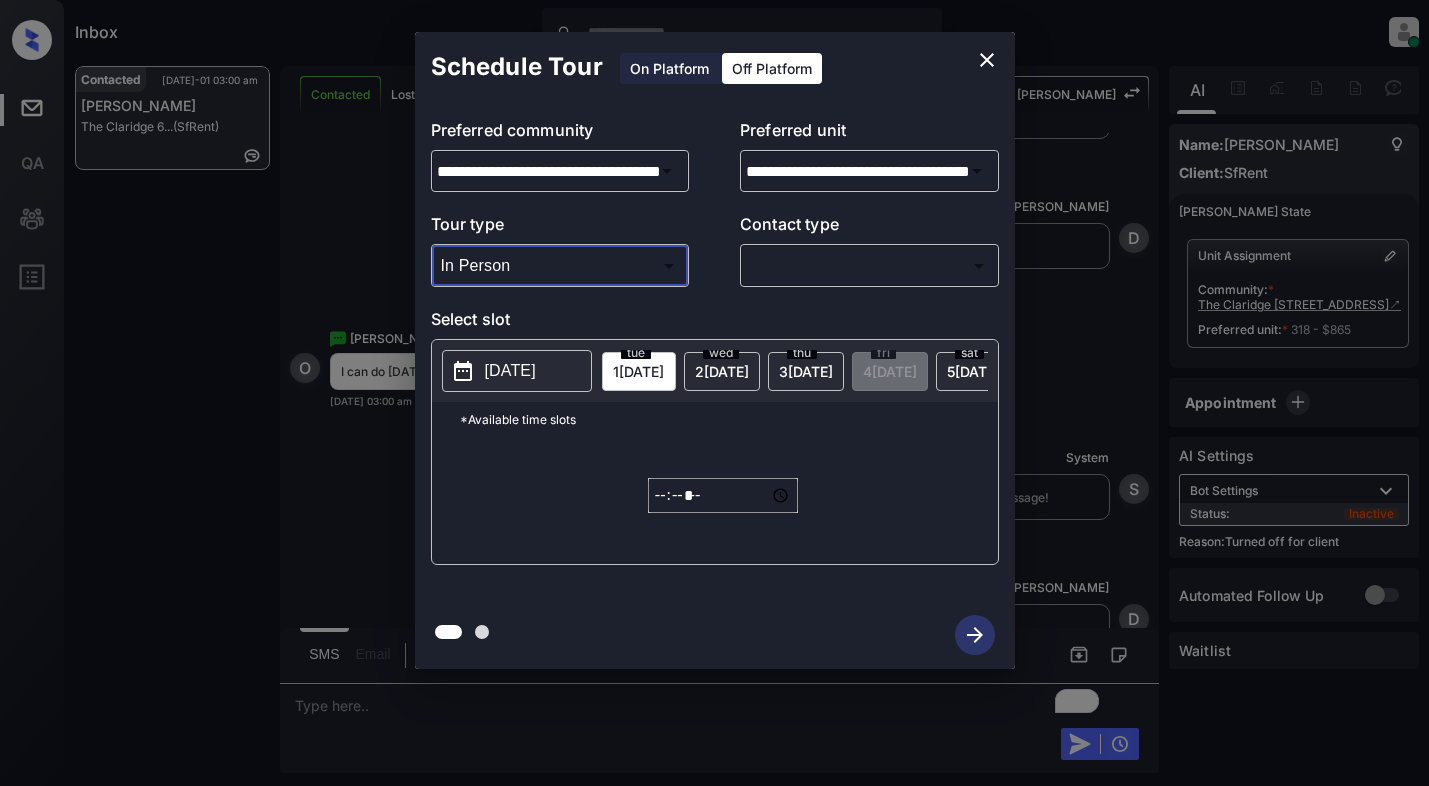 click on "Inbox Dominic Ceralde Online Set yourself   offline Set yourself   on break Profile Switch to  light  mode Sign out Contacted Jul-01 03:00 am   Oleiny Johnson The Claridge 6...  (SfRent) Contacted Lost Lead Sentiment: Angry Upon sliding the acknowledgement:  Lead will move to lost stage. * ​ SMS and call option will be set to opt out. AFM will be turned off for the lead. Kelsey New Message Agent Lead created via emailParser in Inbound stage. Jul 01, 2025 02:48 am A New Message Zuma Lead transfer skipped to agent: Kelsey as pms leadId does not exists for leadType emailParser with stage Inbound Jul 01, 2025 02:48 am Z New Message Agent AFM Request sent to Kelsey. Jul 01, 2025 02:48 am A New Message Agent Notes Note: Structured Note:
Move In Date: 2025-07-01
ILS Note:
I'm interested in your property. Do you have studios available at the 1250 rate? Jul 01, 2025 02:48 am A New Message Kelsey Lead Details Updated
Bath Room: 1
Jul 01, 2025 02:49 am K New Message Kelsey Jul 01, 2025 02:49 am   K New Message K" at bounding box center [714, 393] 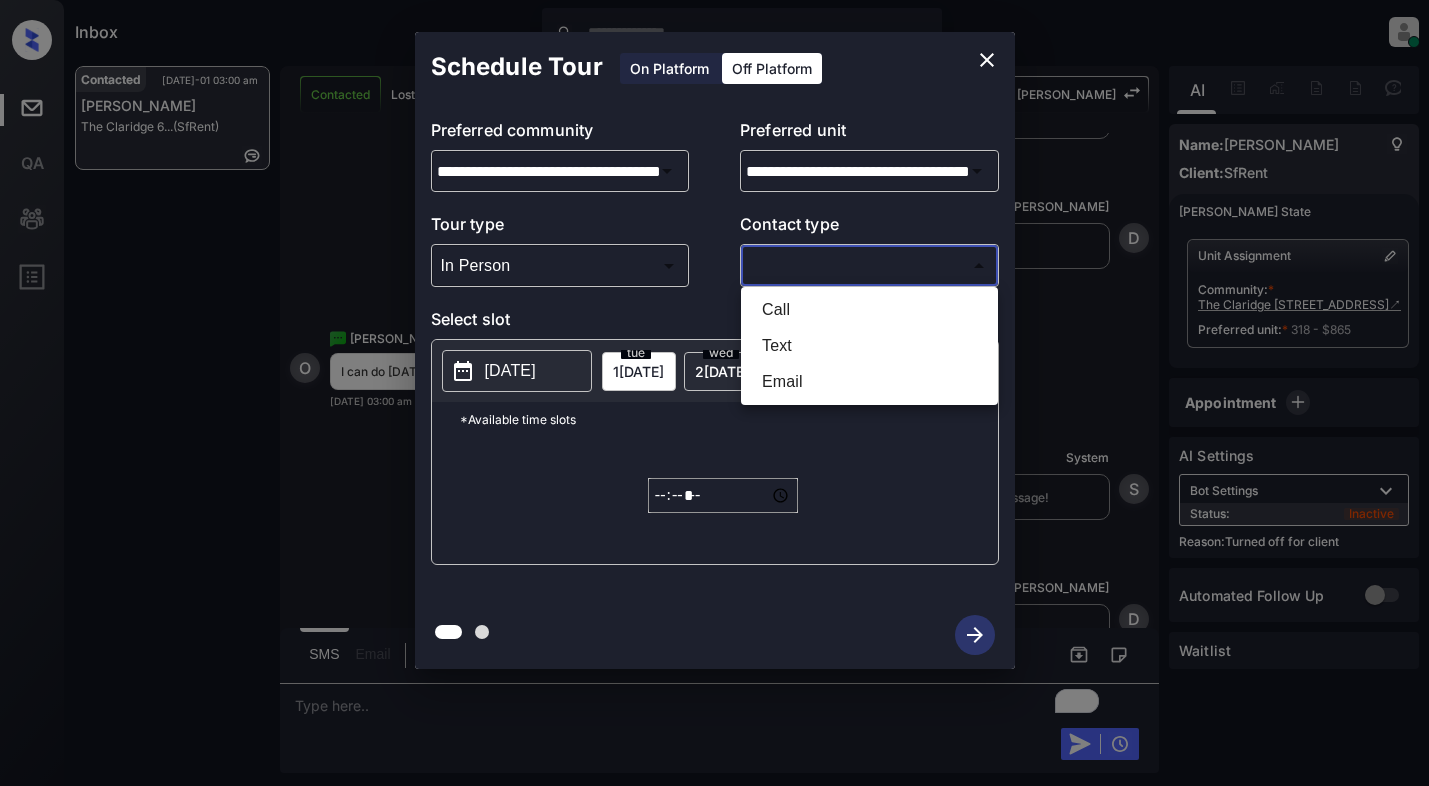click at bounding box center (714, 393) 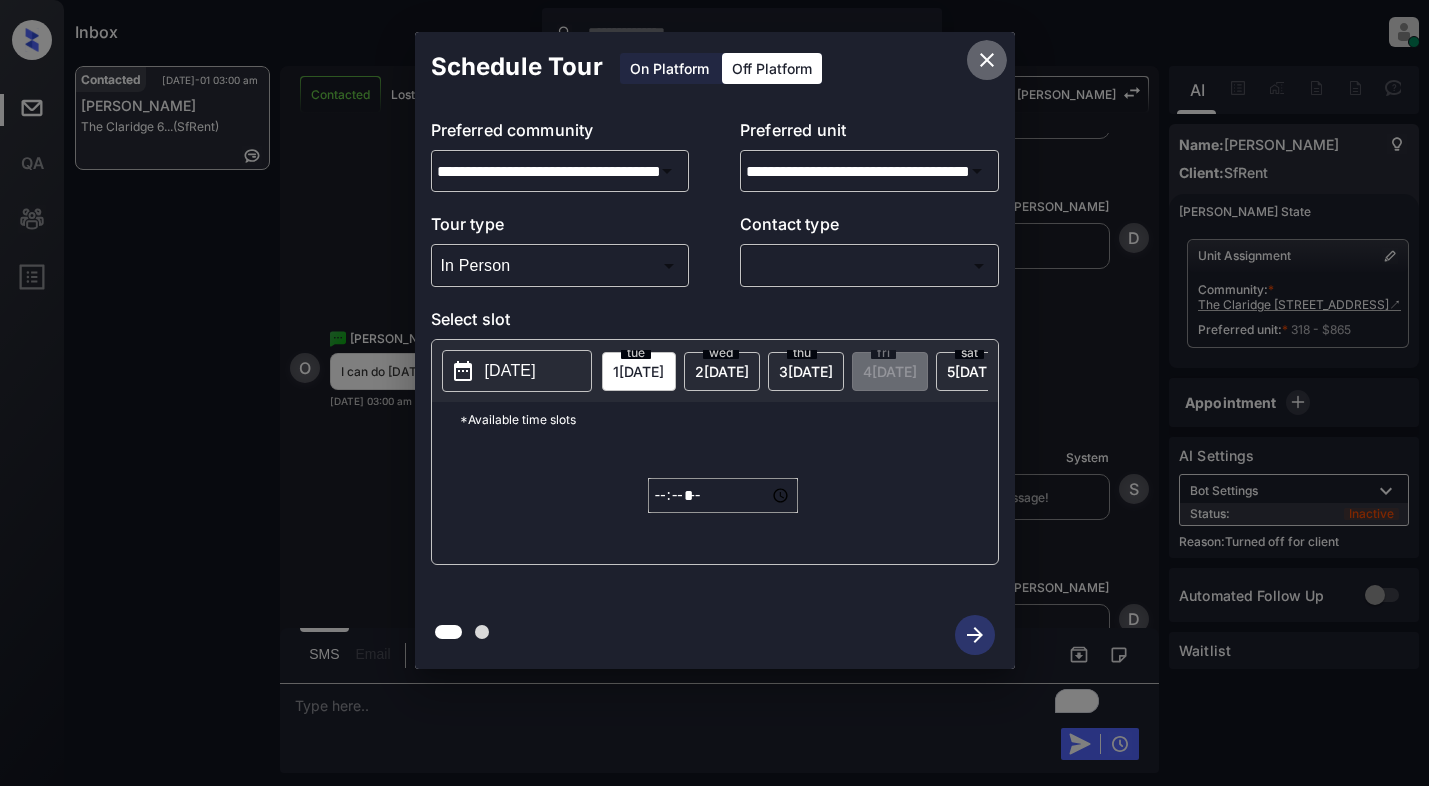 click at bounding box center [987, 60] 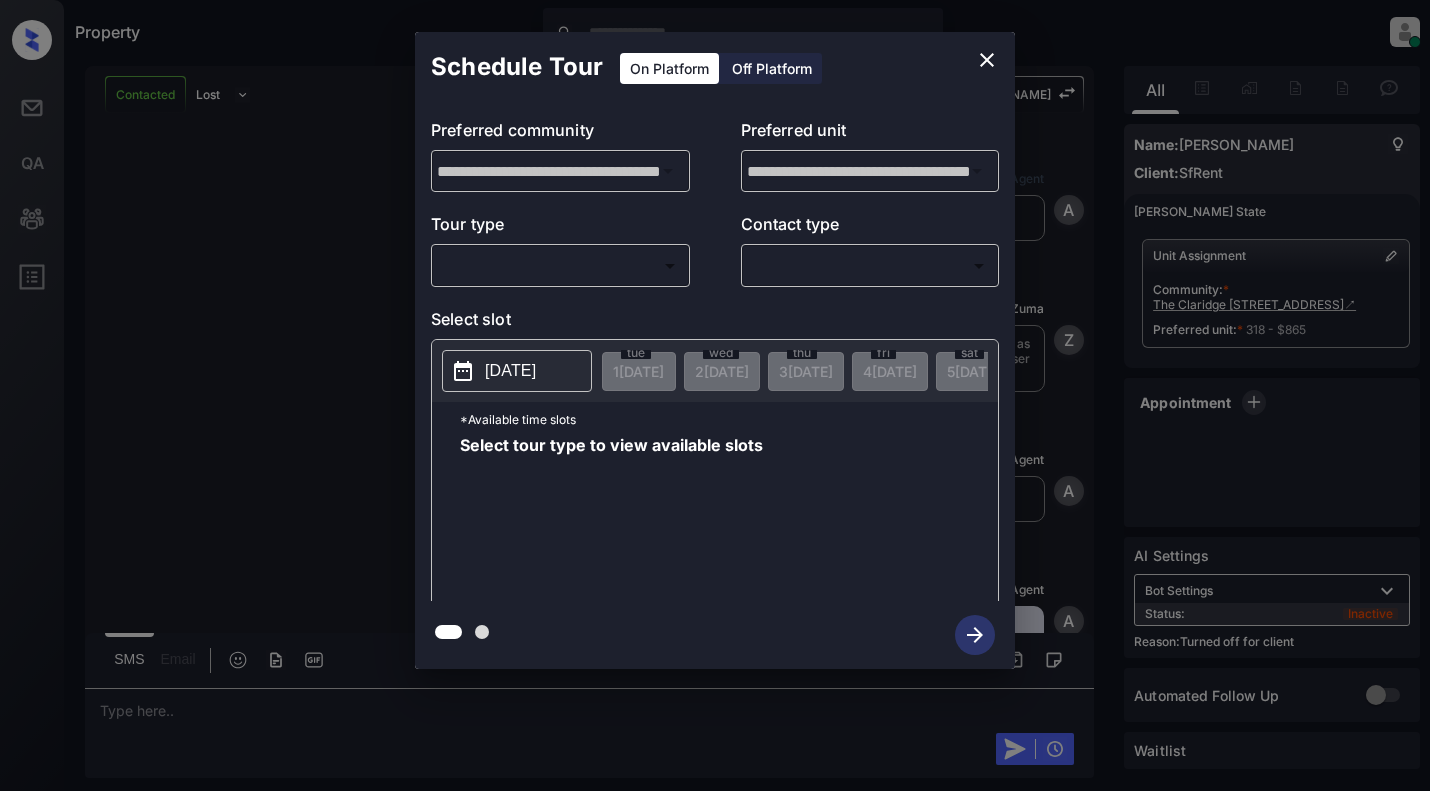 scroll, scrollTop: 0, scrollLeft: 0, axis: both 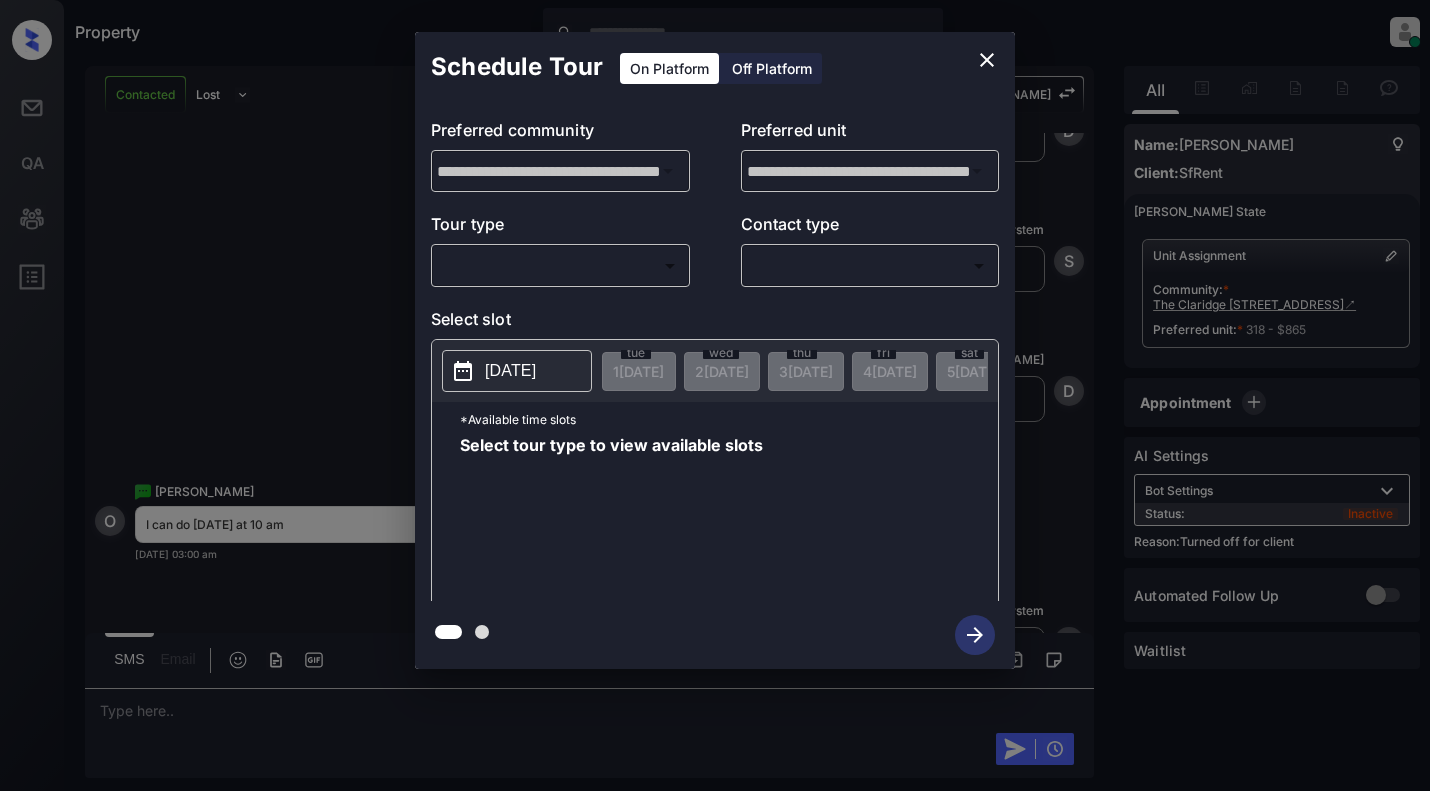 click on "Off Platform" at bounding box center (772, 68) 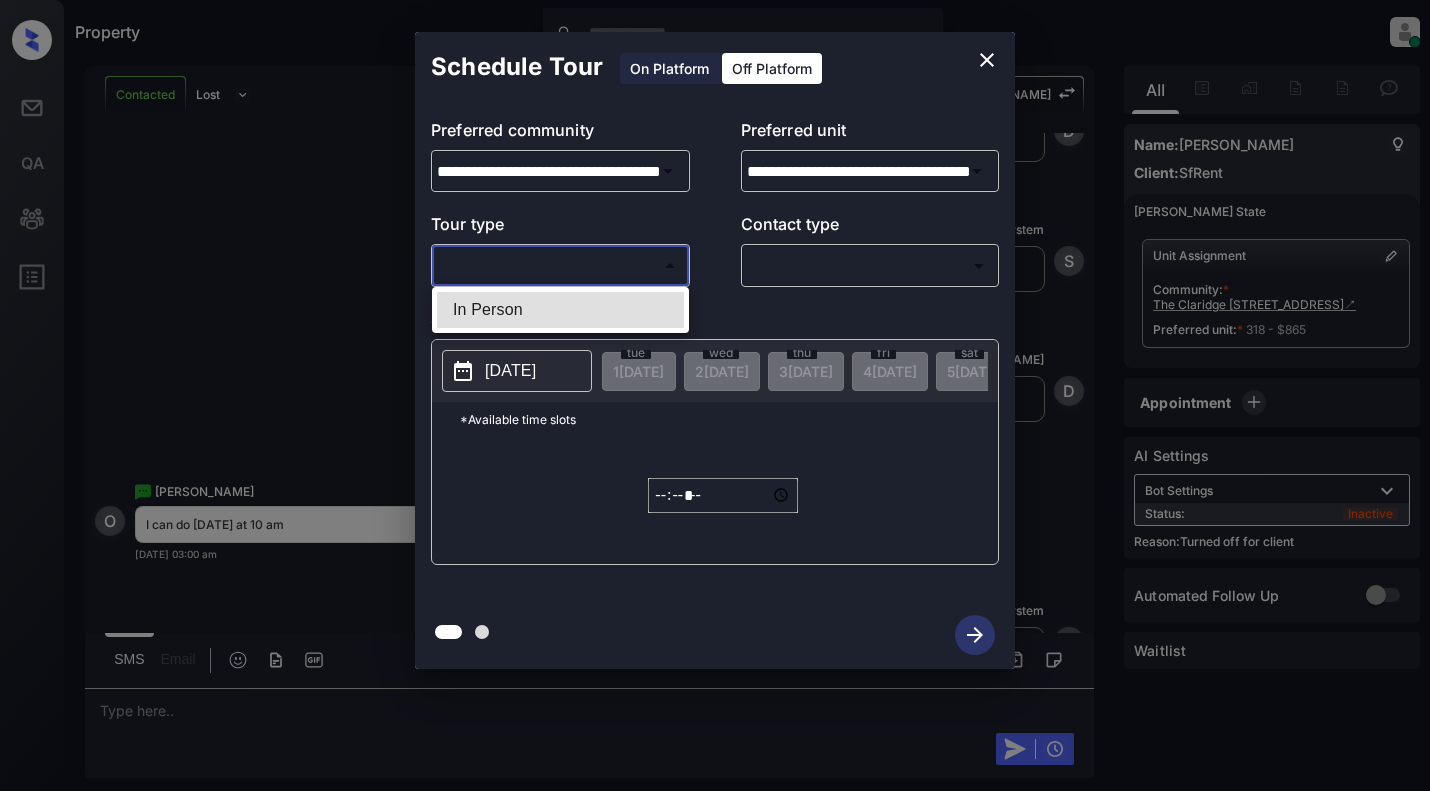 click on "Property [PERSON_NAME] Online Set yourself   offline Set yourself   on break Profile Switch to  light  mode Sign out Contacted Lost Lead Sentiment: Angry Upon sliding the acknowledgement:  Lead will move to lost stage. * ​ SMS and call option will be set to opt out. AFM will be turned off for the lead. [PERSON_NAME] New Message Agent Lead created via emailParser in Inbound stage. [DATE] 02:48 am A New Message Zuma Lead transfer skipped to agent: [PERSON_NAME] as pms leadId does not exists for leadType emailParser with stage Inbound [DATE] 02:48 am Z New Message Agent AFM Request sent to [PERSON_NAME]. [DATE] 02:48 am A New Message Agent Notes Note: Structured Note:
Move In Date: [DATE]
ILS Note:
I'm interested in your property. Do you have studios available at the 1250 rate? [DATE] 02:48 am A New Message [PERSON_NAME] Lead Details Updated
Bath Room: 1
[DATE] 02:49 am K New Message [PERSON_NAME] [DATE] 02:49 am   | TemplateAFMSms K New Message [PERSON_NAME] Lead archived by [PERSON_NAME]! K New Message   O S" at bounding box center (715, 395) 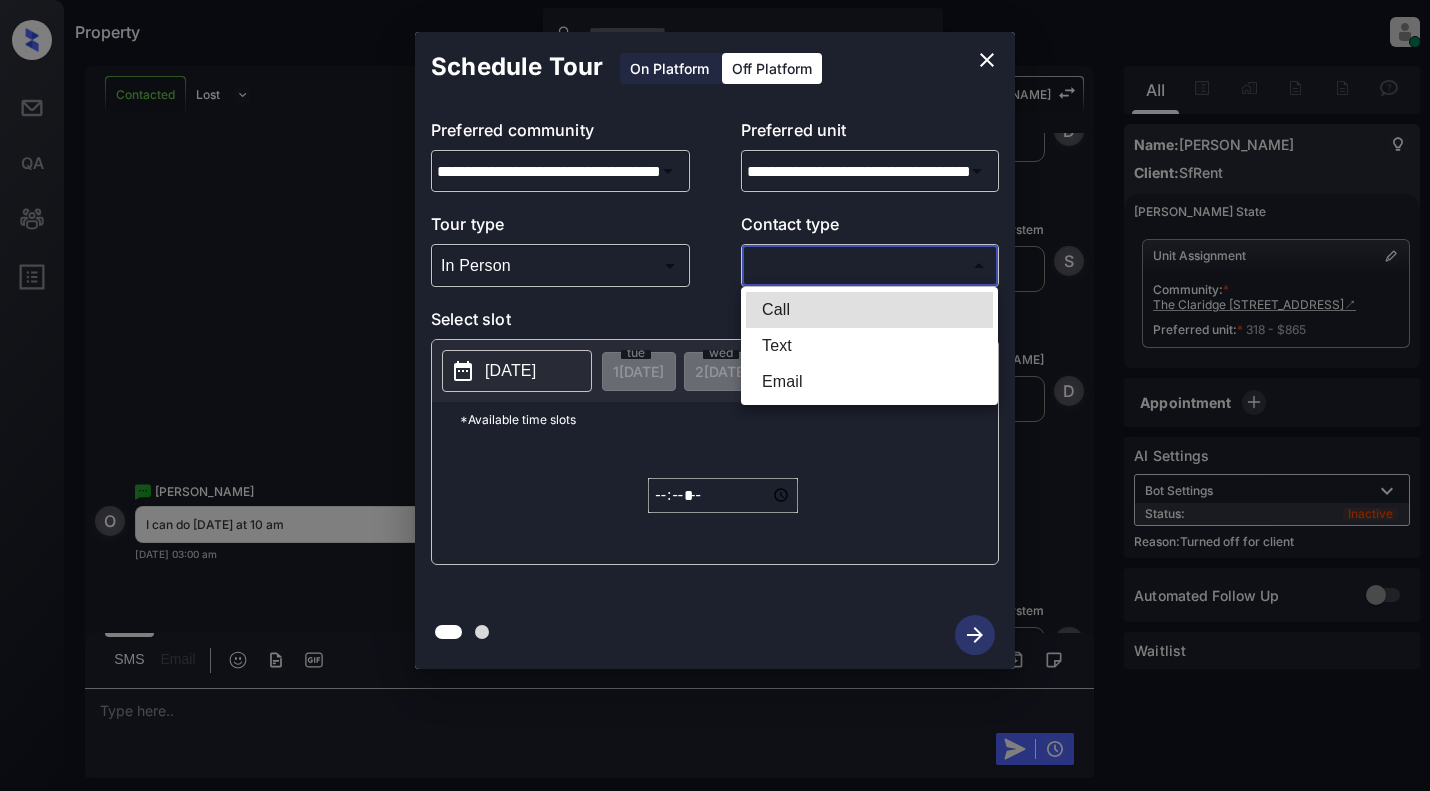 click on "Property [PERSON_NAME] Online Set yourself   offline Set yourself   on break Profile Switch to  light  mode Sign out Contacted Lost Lead Sentiment: Angry Upon sliding the acknowledgement:  Lead will move to lost stage. * ​ SMS and call option will be set to opt out. AFM will be turned off for the lead. [PERSON_NAME] New Message Agent Lead created via emailParser in Inbound stage. [DATE] 02:48 am A New Message Zuma Lead transfer skipped to agent: [PERSON_NAME] as pms leadId does not exists for leadType emailParser with stage Inbound [DATE] 02:48 am Z New Message Agent AFM Request sent to [PERSON_NAME]. [DATE] 02:48 am A New Message Agent Notes Note: Structured Note:
Move In Date: [DATE]
ILS Note:
I'm interested in your property. Do you have studios available at the 1250 rate? [DATE] 02:48 am A New Message [PERSON_NAME] Lead Details Updated
Bath Room: 1
[DATE] 02:49 am K New Message [PERSON_NAME] [DATE] 02:49 am   | TemplateAFMSms K New Message [PERSON_NAME] Lead archived by [PERSON_NAME]! K New Message   O S" at bounding box center [715, 395] 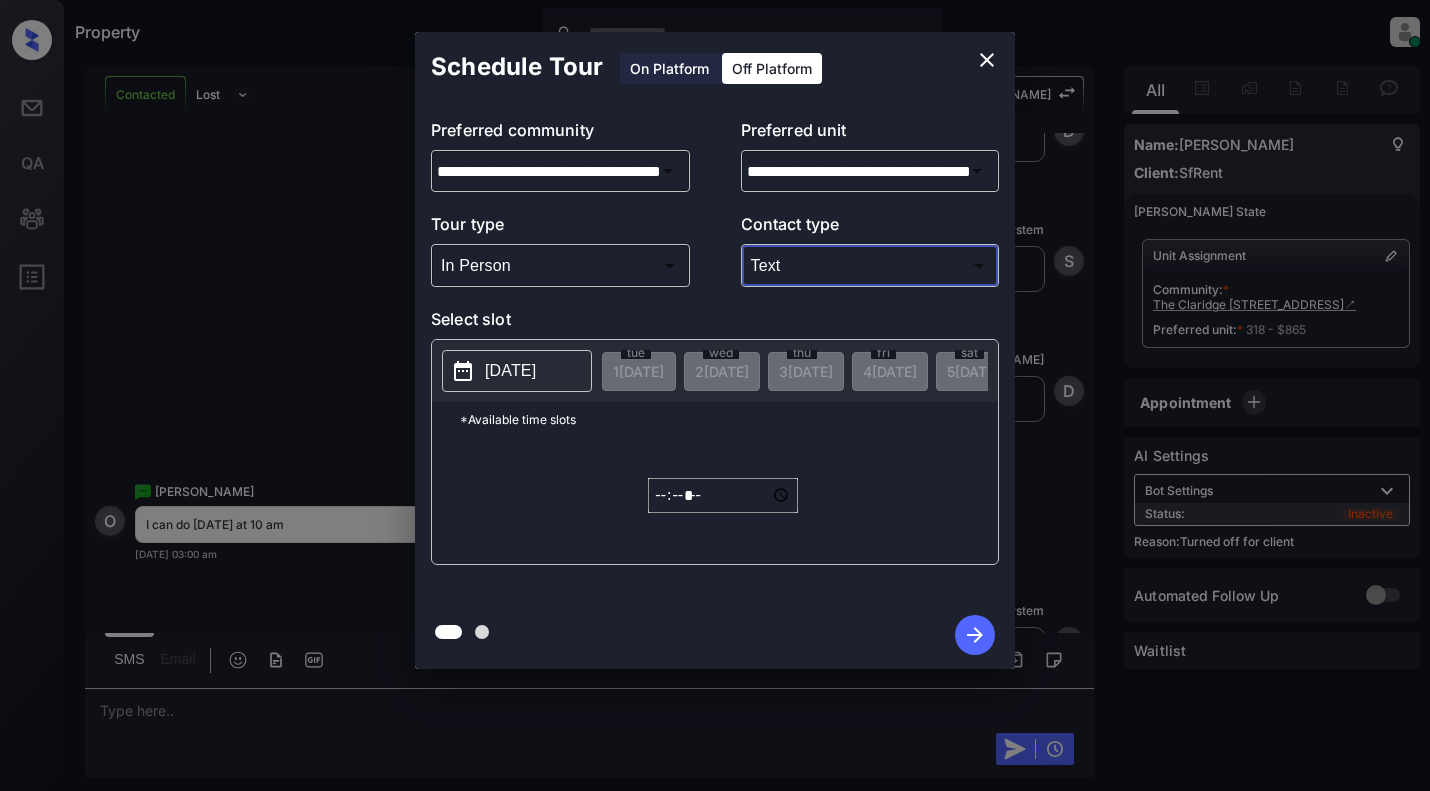 click on "[DATE]" at bounding box center (510, 371) 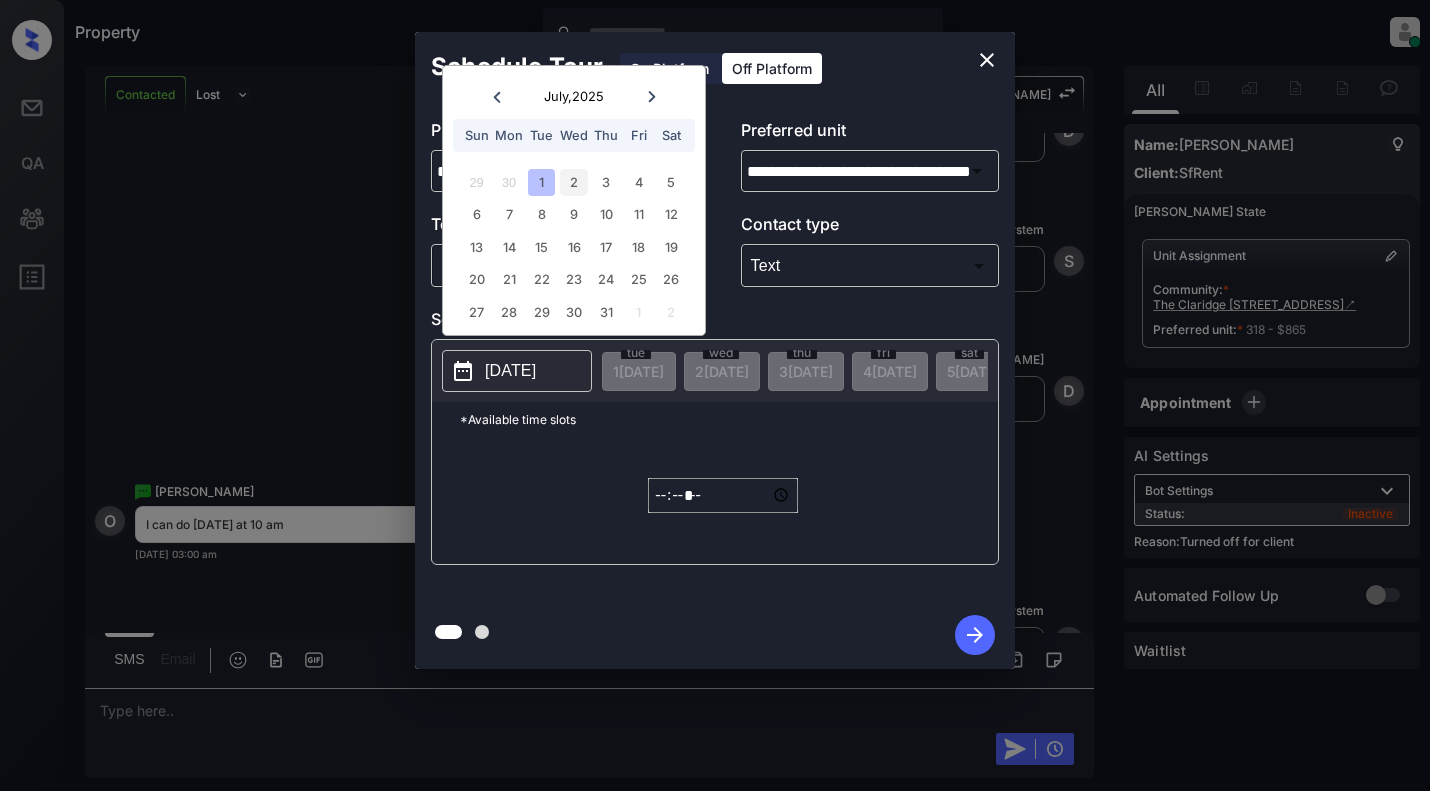 click on "2" at bounding box center [573, 182] 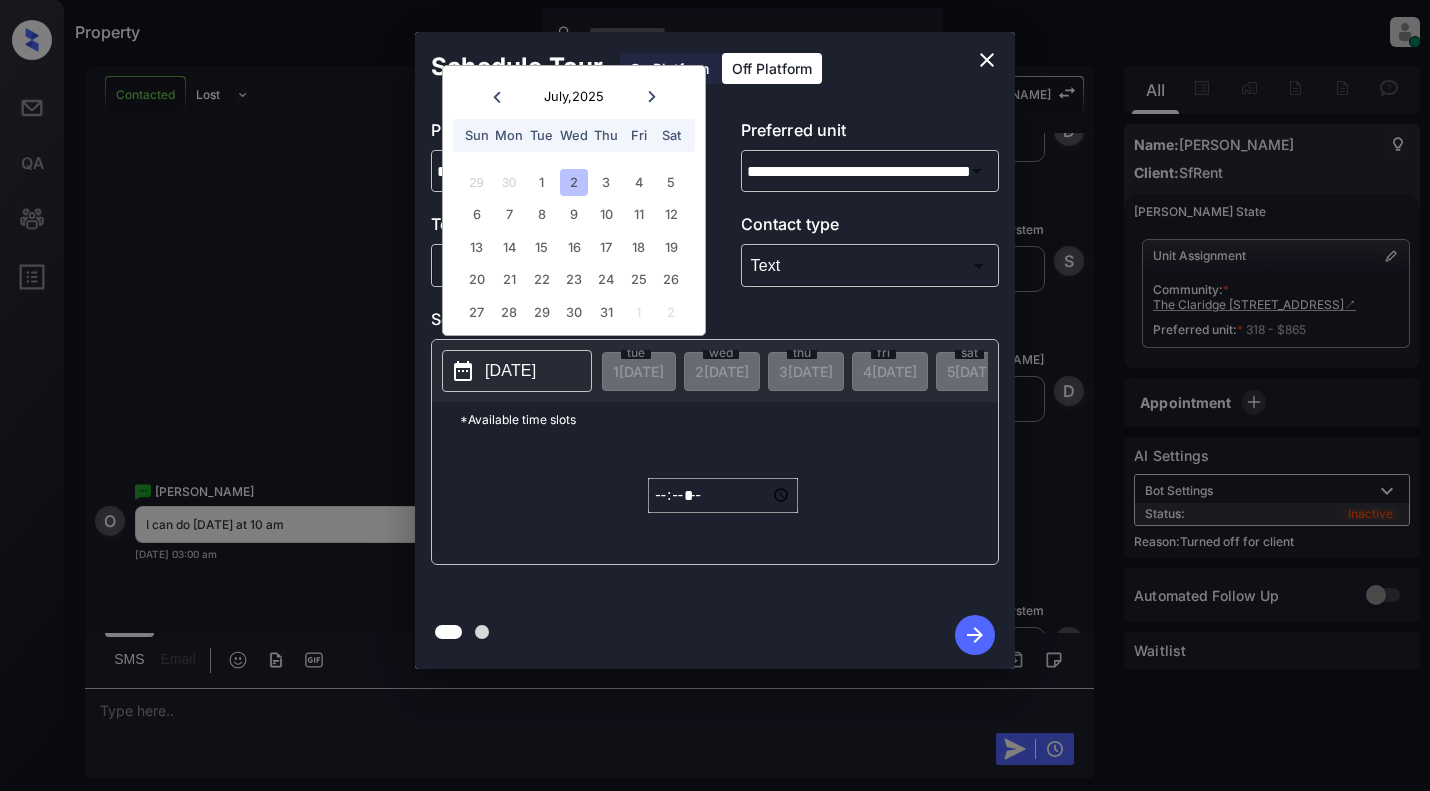 click on "*****" at bounding box center [723, 495] 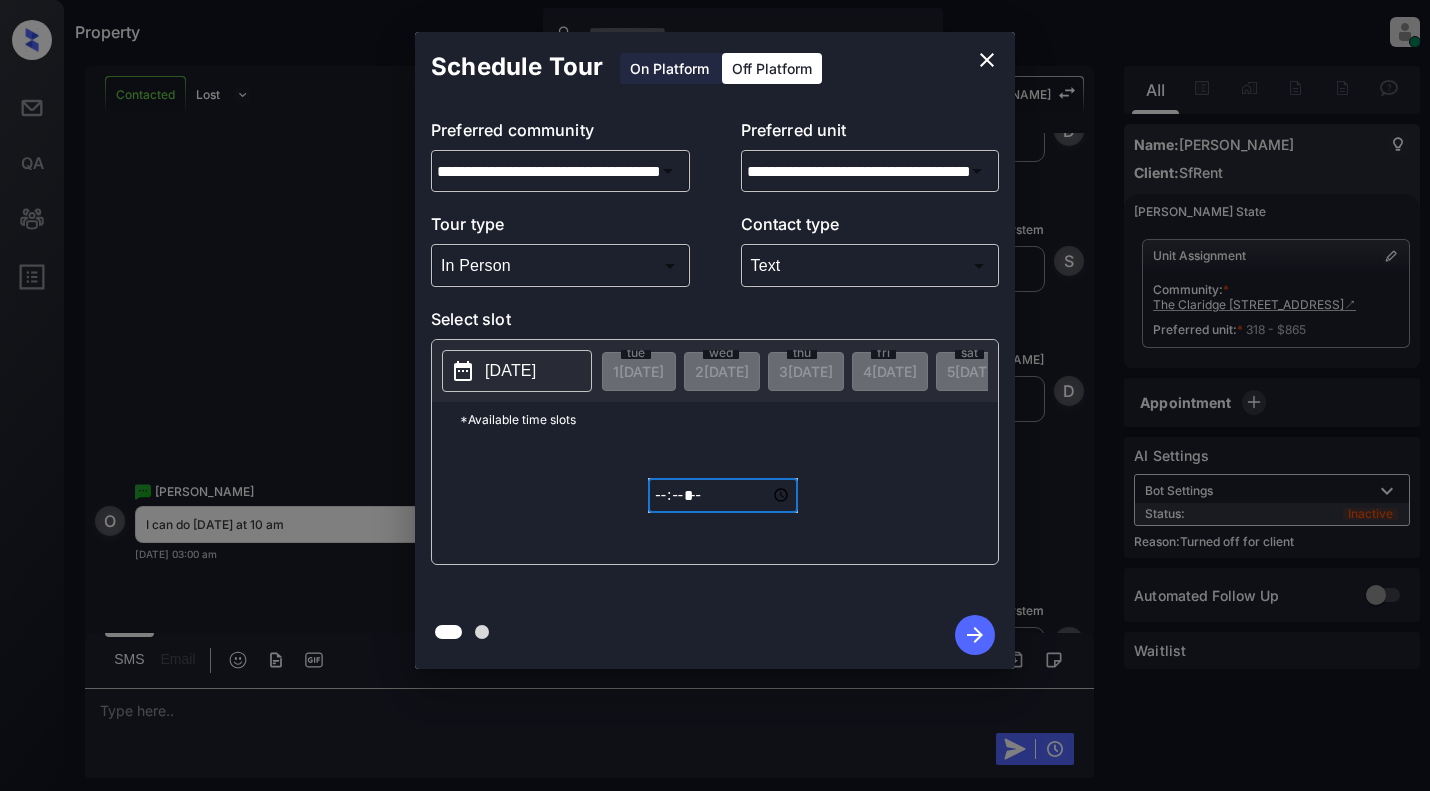 type on "*****" 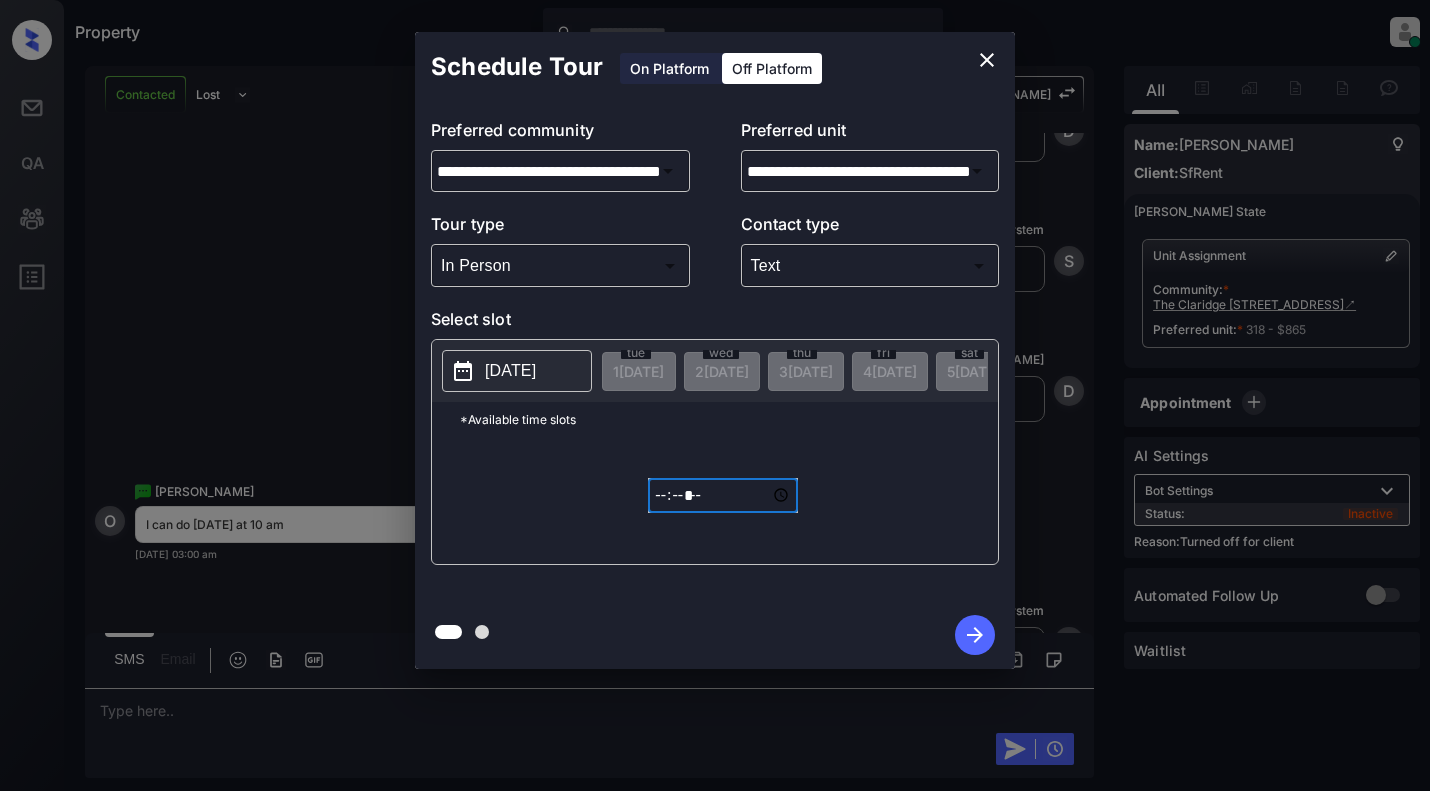 click 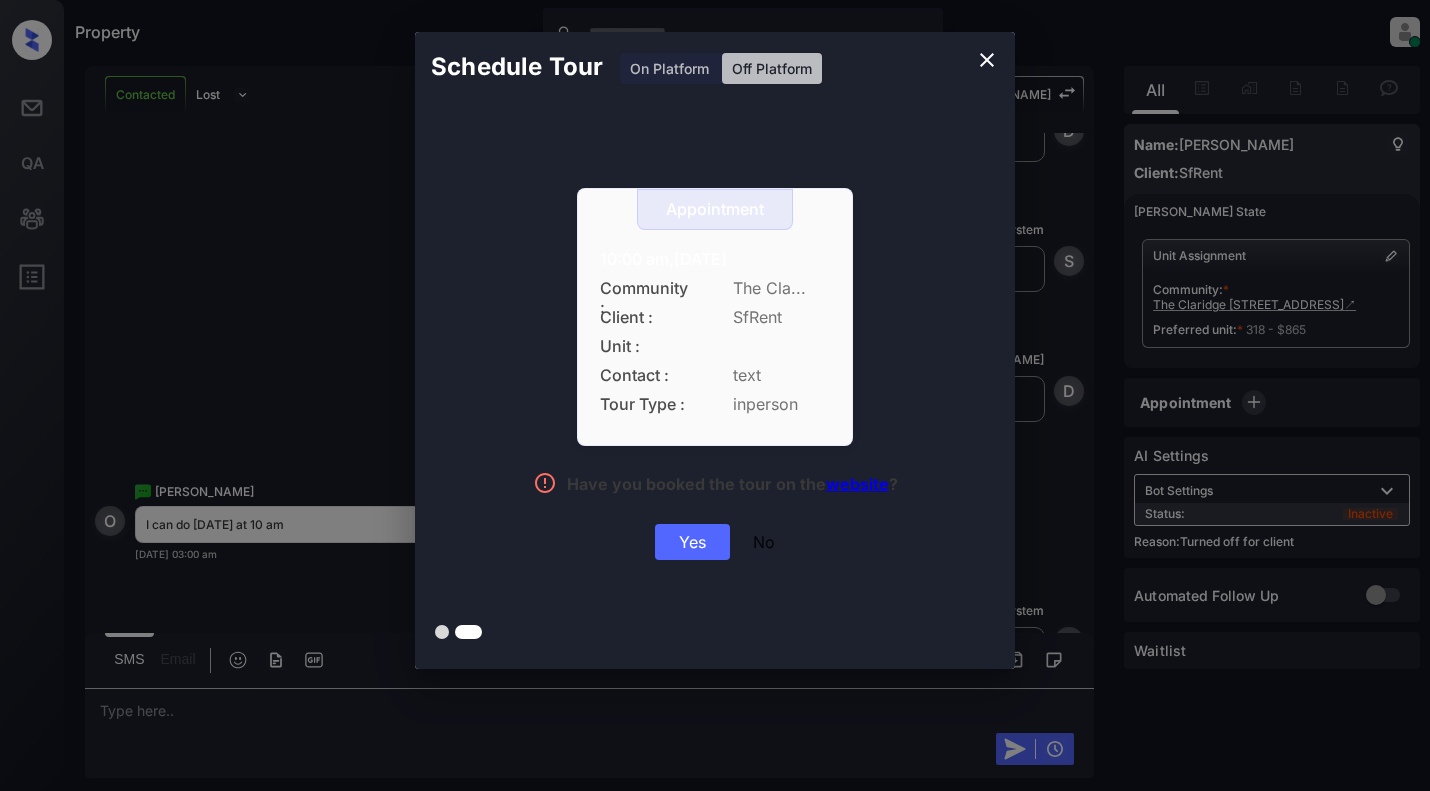 click on "Yes" at bounding box center [692, 542] 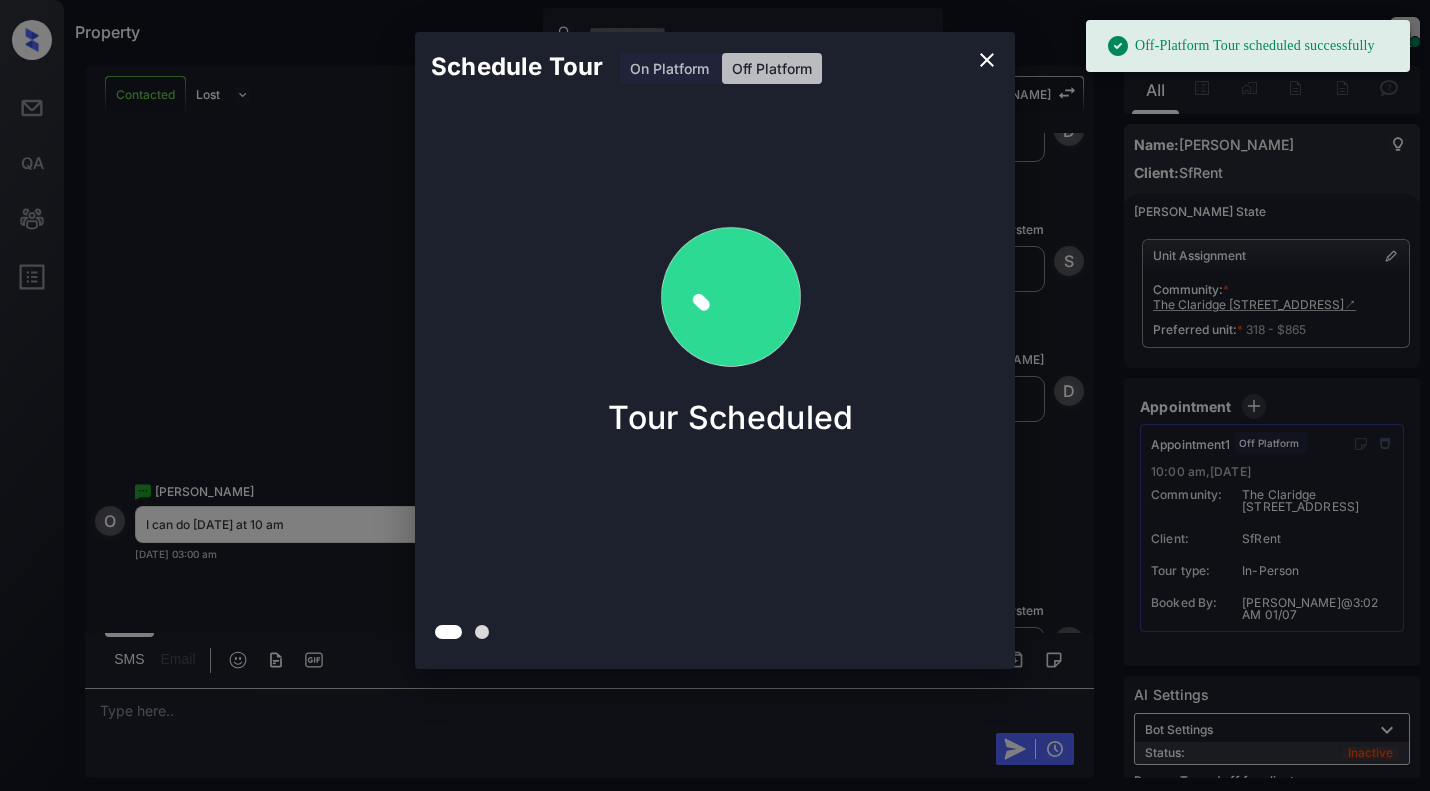 click on "Schedule Tour On Platform Off Platform Tour Scheduled" at bounding box center (715, 350) 